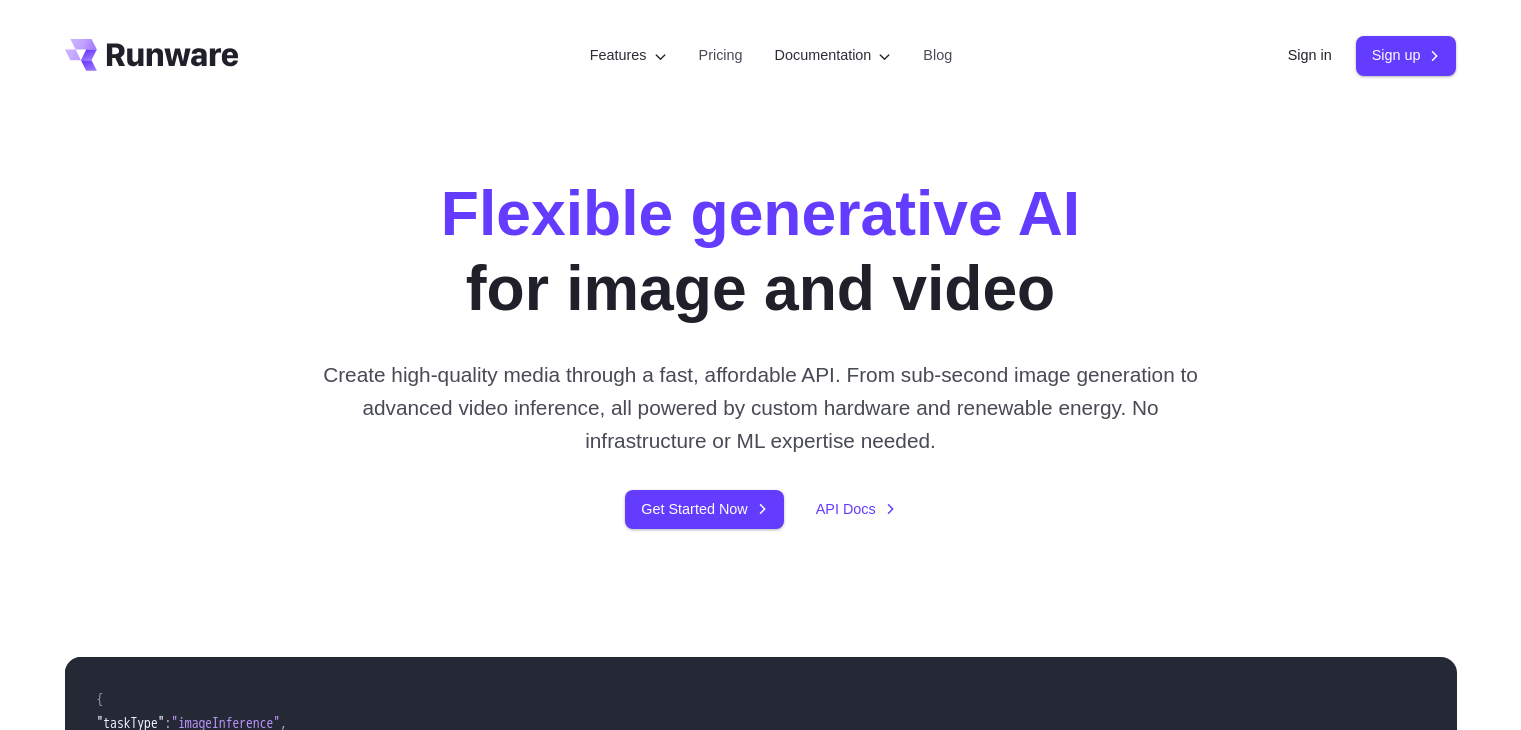scroll, scrollTop: 0, scrollLeft: 0, axis: both 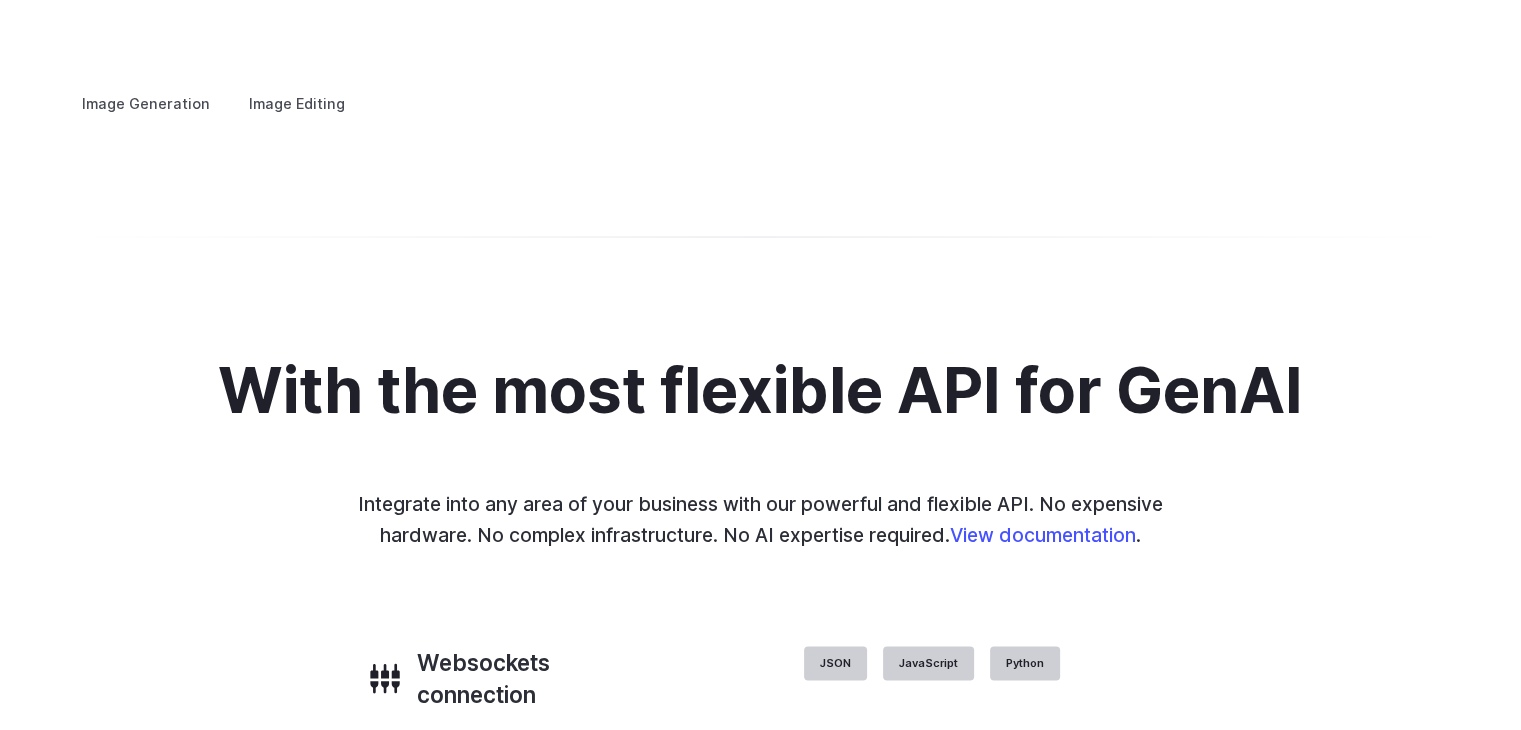 click at bounding box center [0, 0] 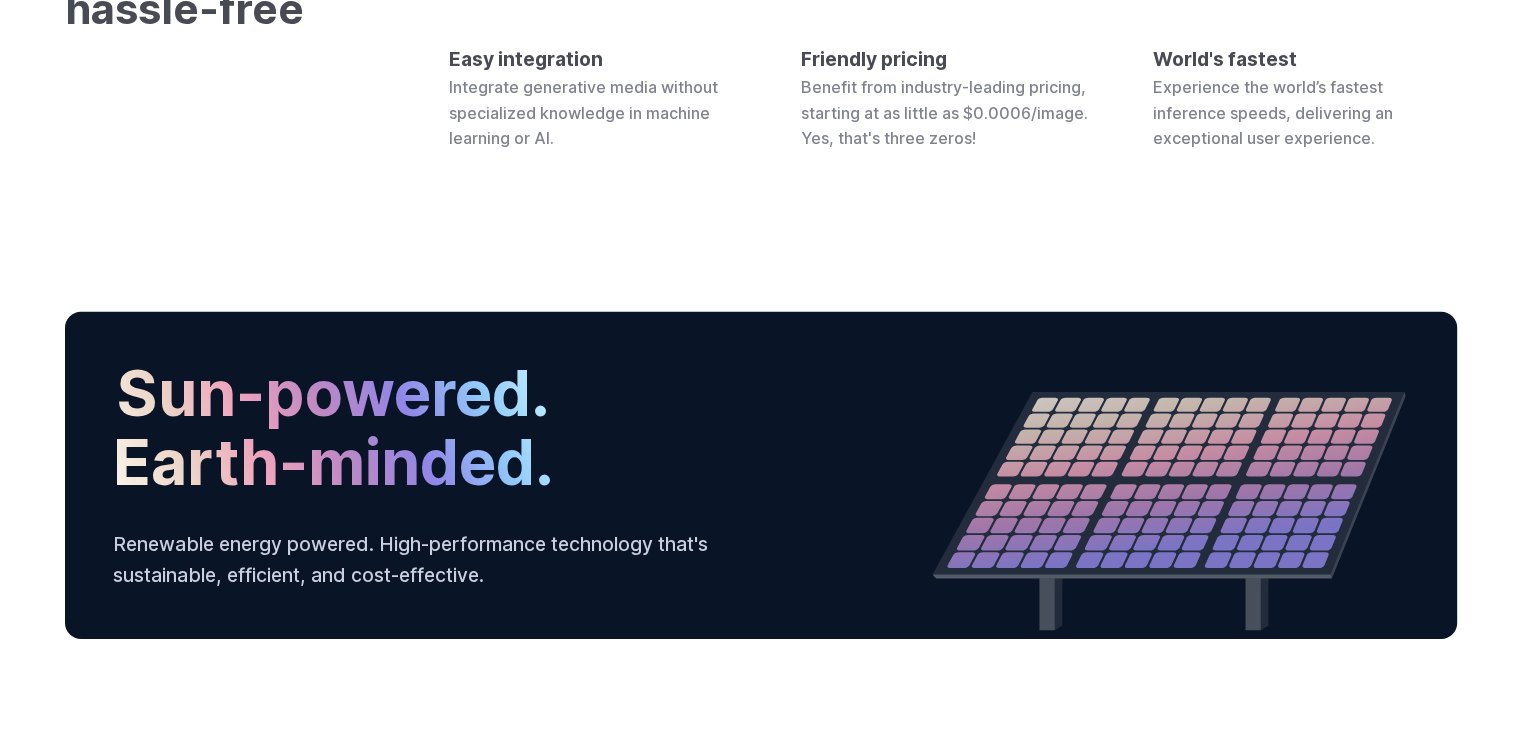 scroll, scrollTop: 6243, scrollLeft: 0, axis: vertical 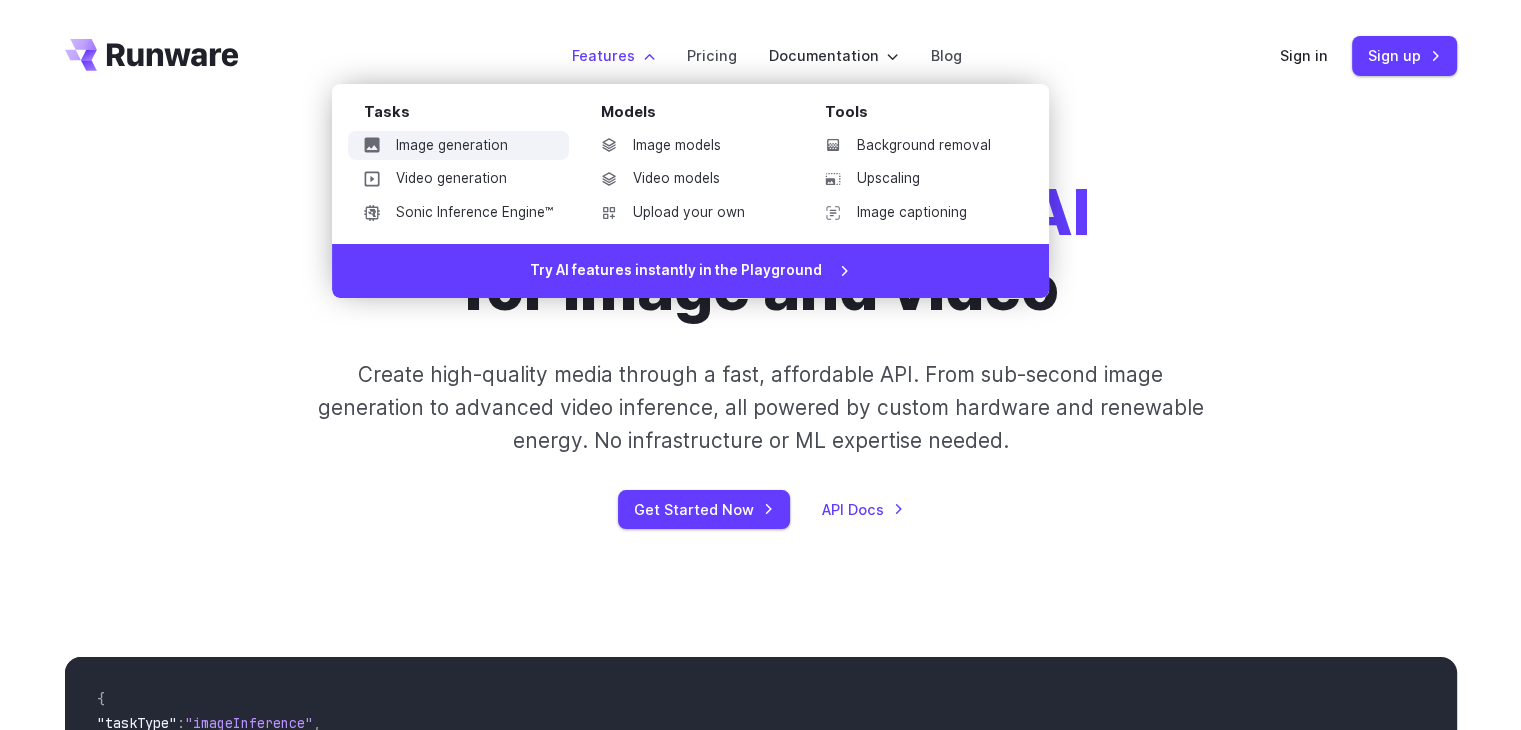 click on "Image generation" at bounding box center (458, 146) 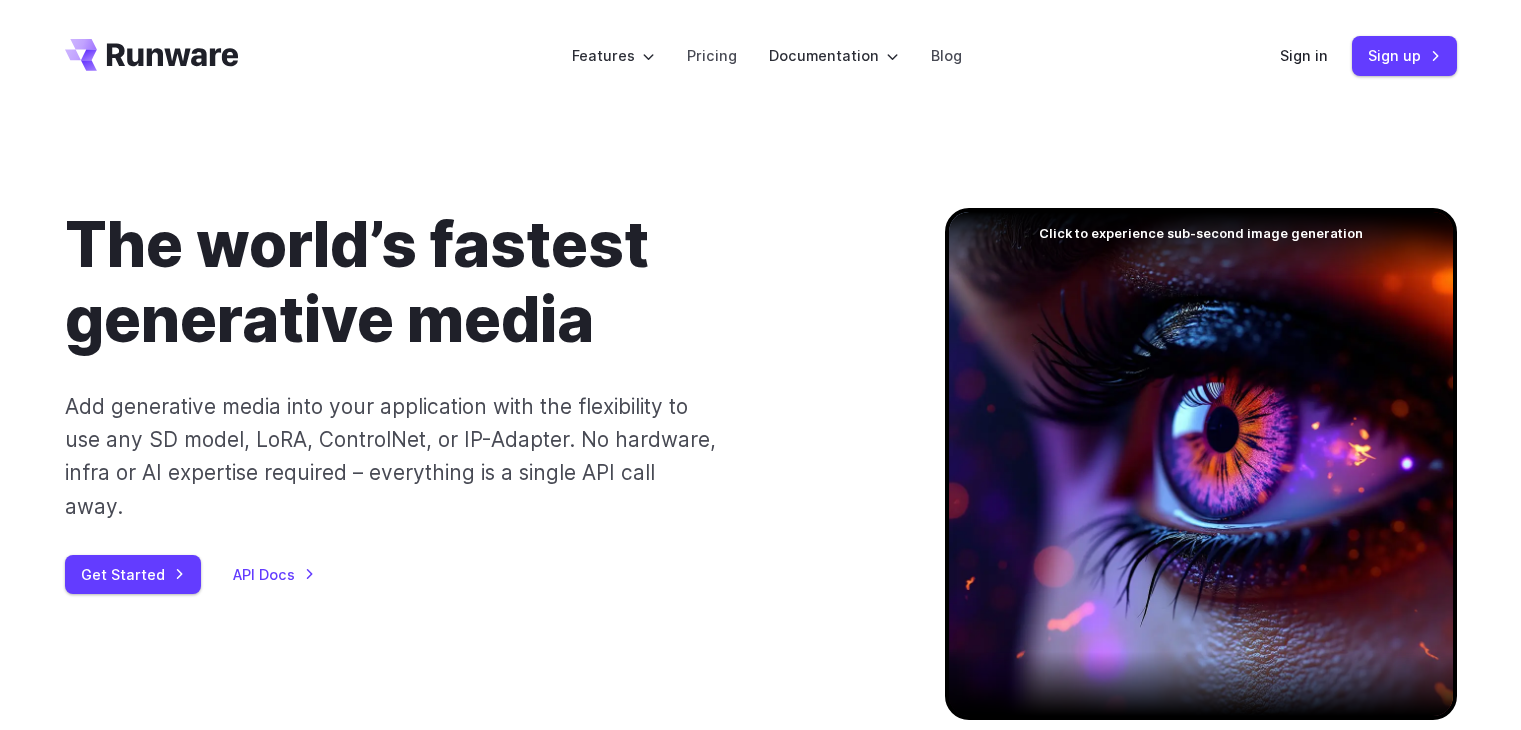 scroll, scrollTop: 0, scrollLeft: 0, axis: both 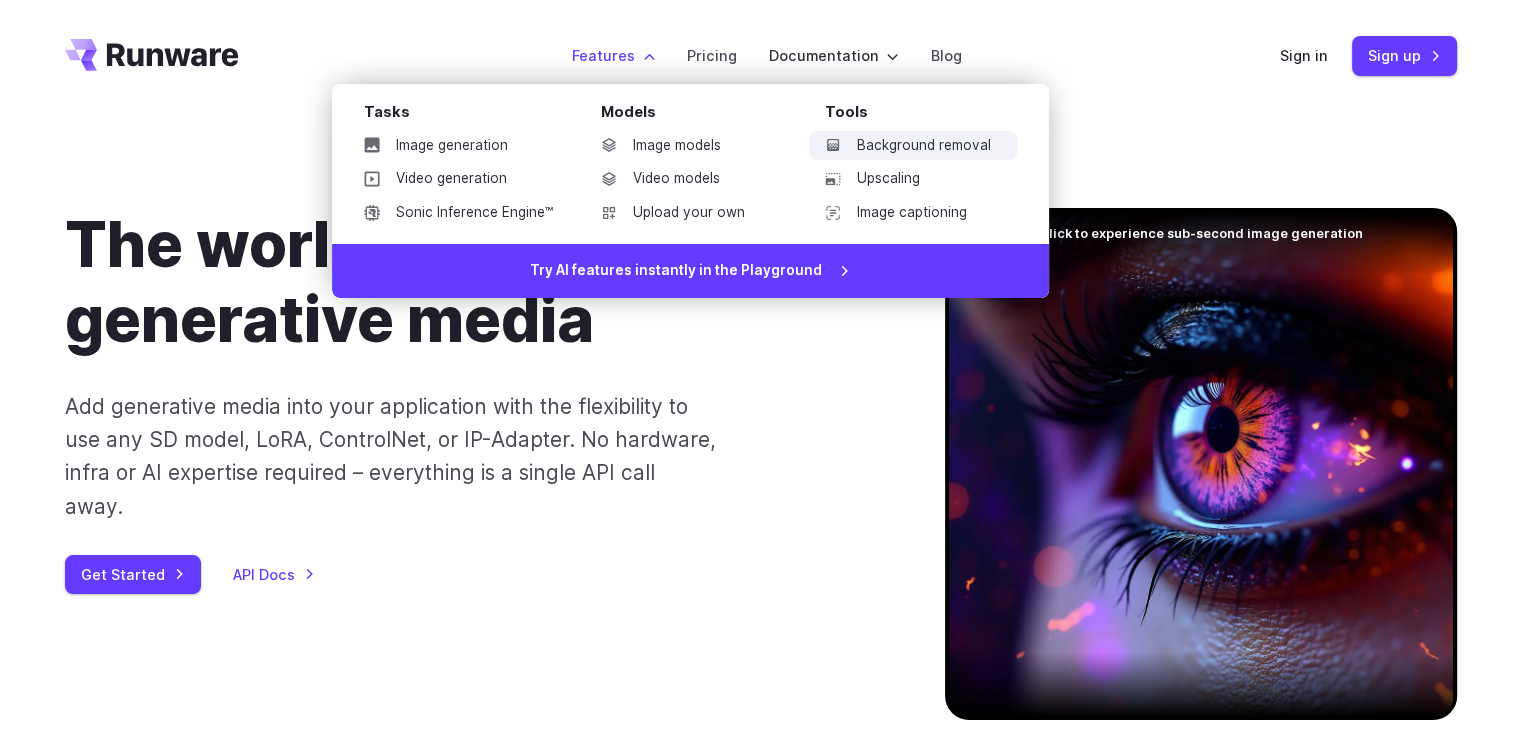 click on "Background removal" at bounding box center [913, 146] 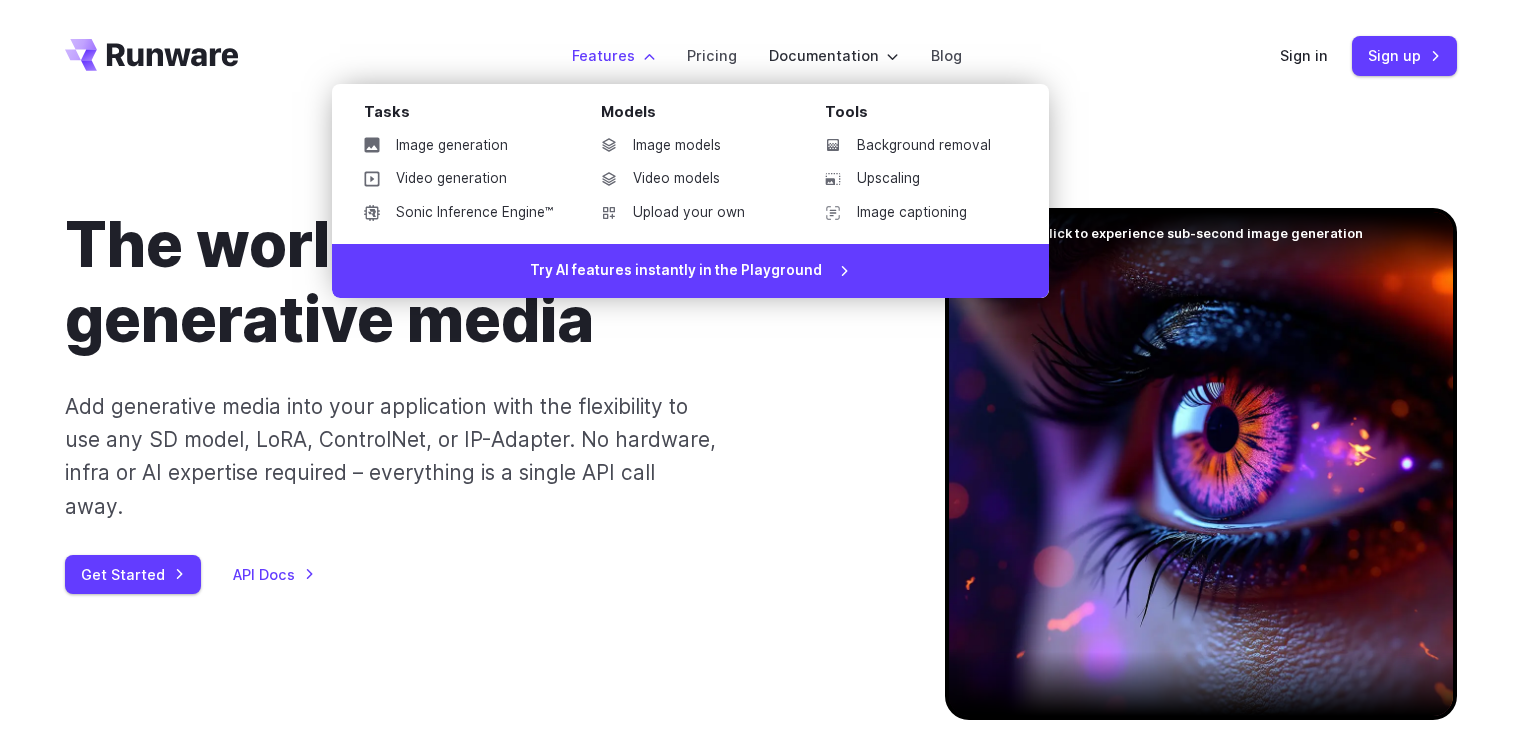 scroll, scrollTop: 0, scrollLeft: 0, axis: both 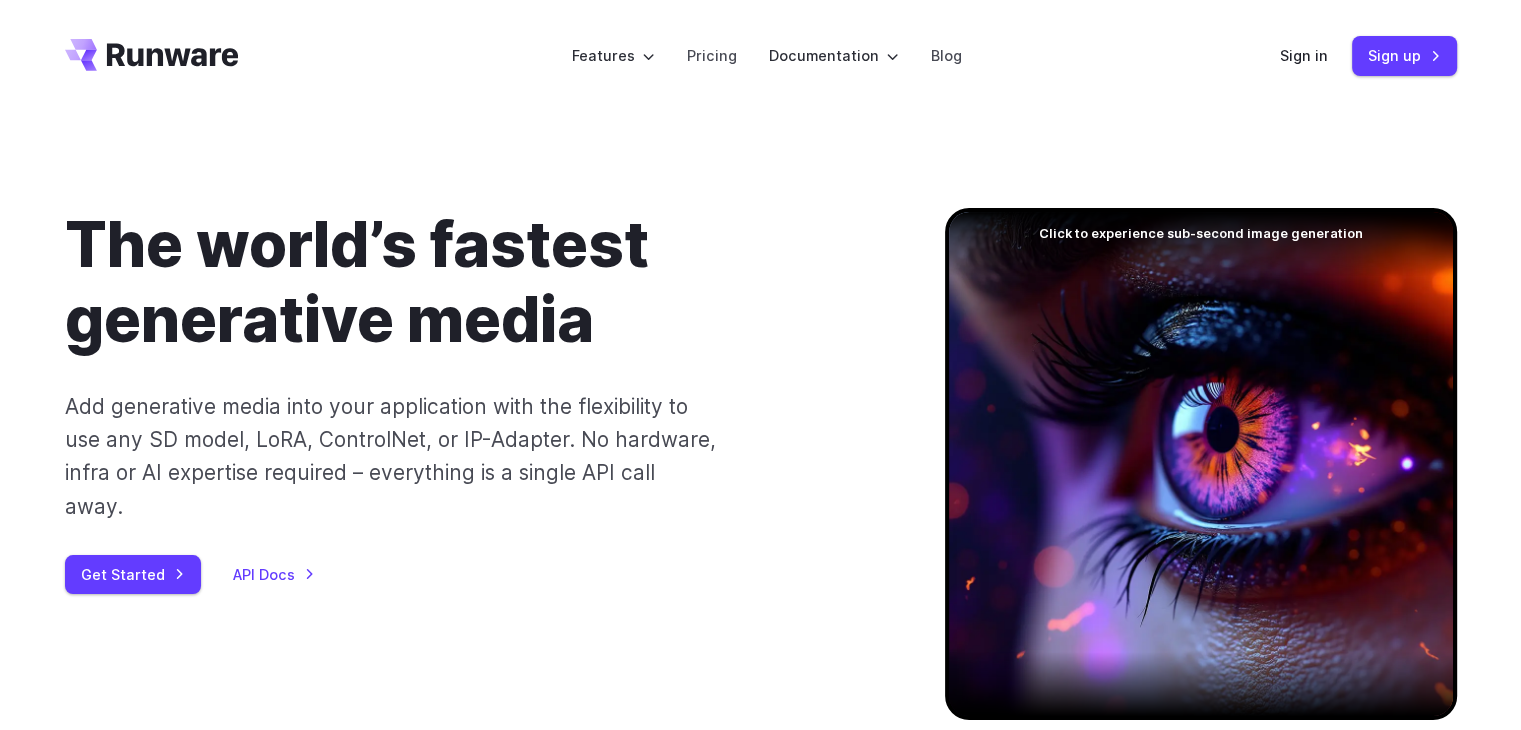 click on "The world’s fastest generative media" at bounding box center (473, 283) 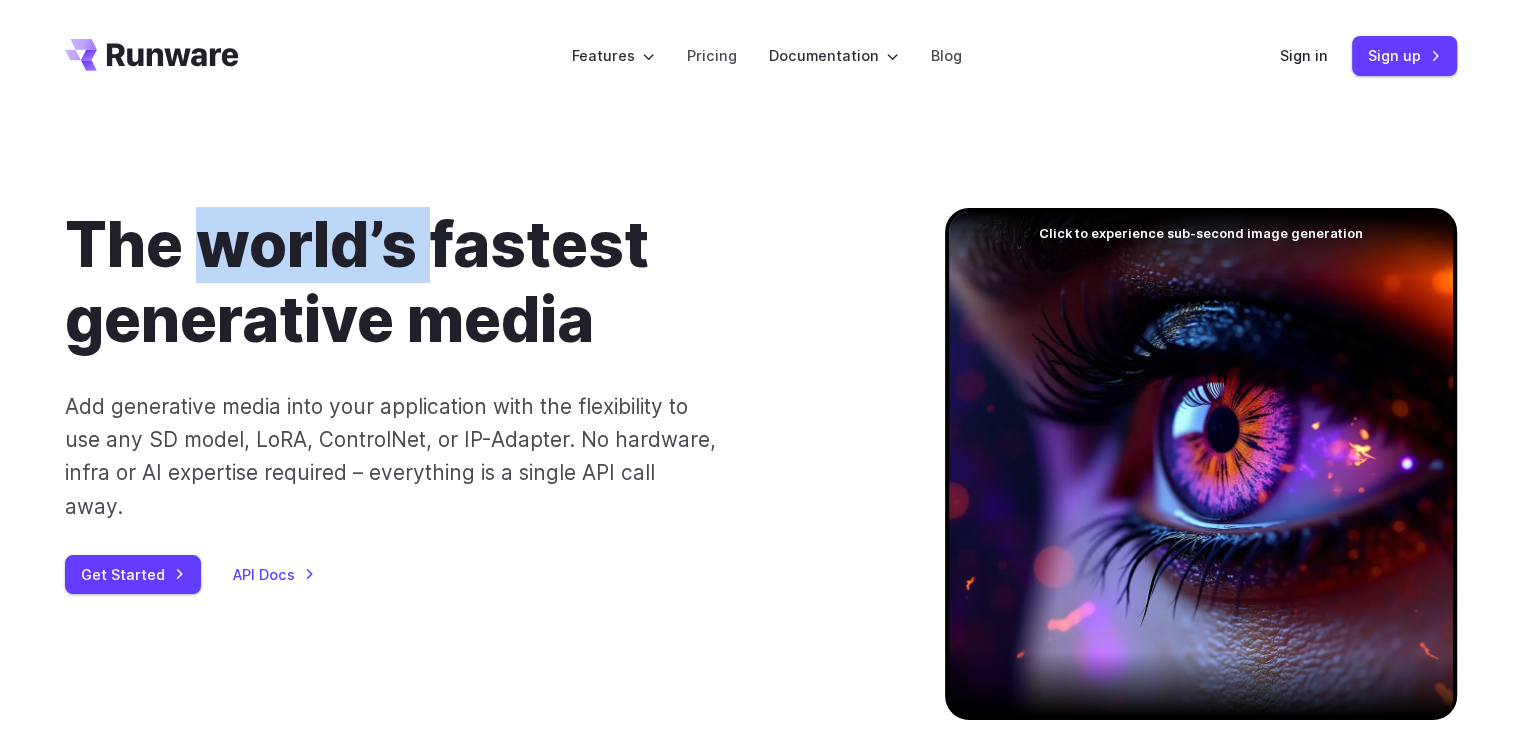 click on "The world’s fastest generative media" at bounding box center [473, 283] 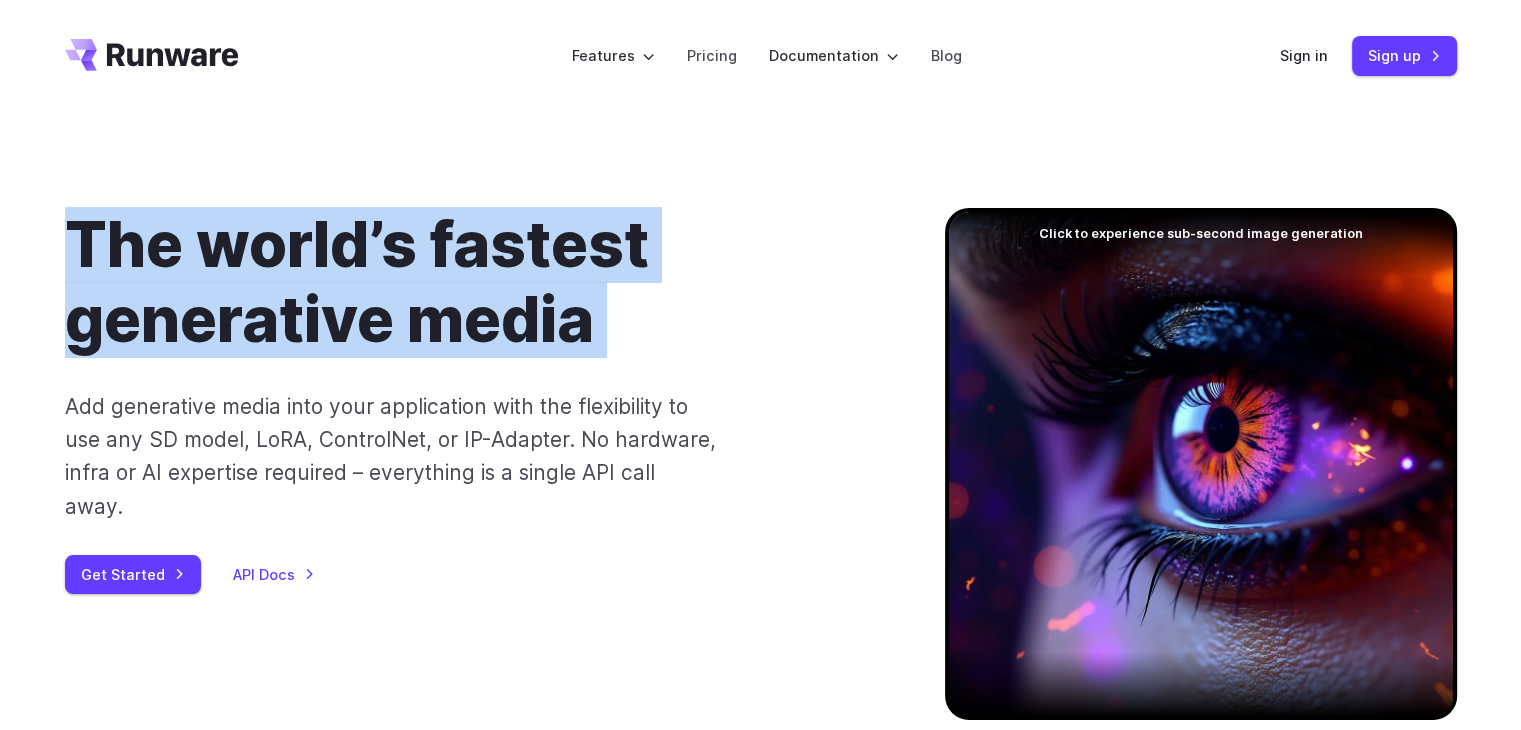 click on "The world’s fastest generative media" at bounding box center (473, 283) 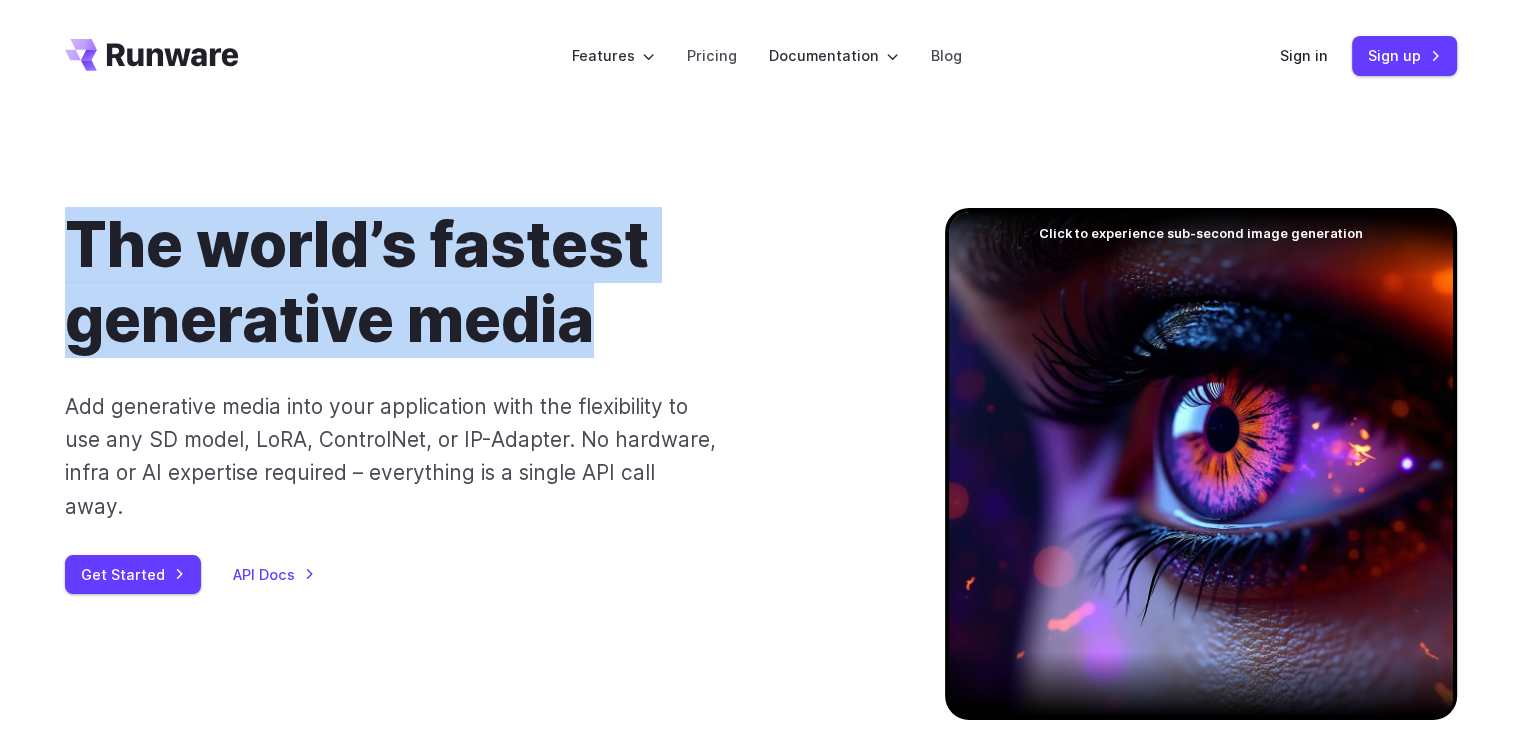 drag, startPoint x: 600, startPoint y: 330, endPoint x: 80, endPoint y: 249, distance: 526.2708 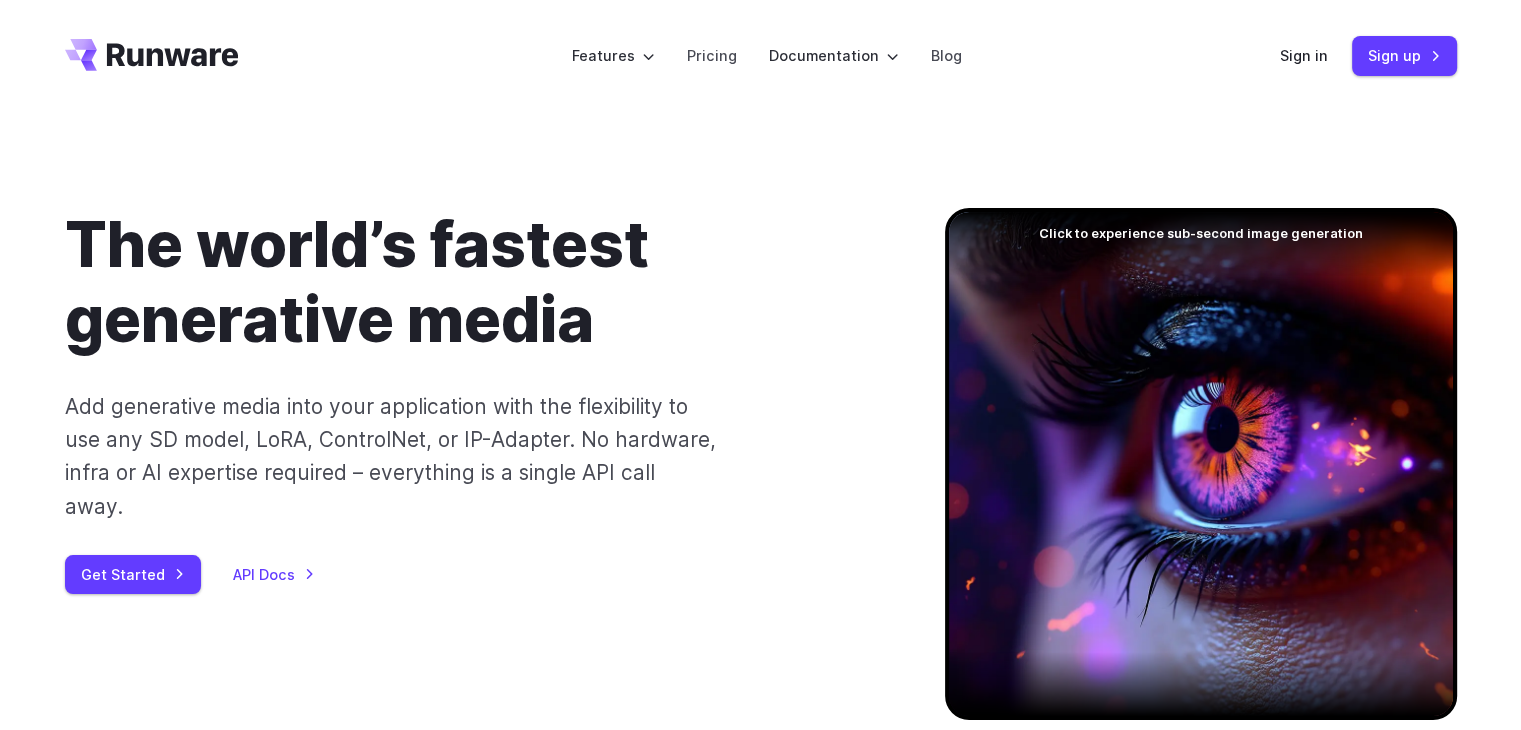 click on "The world’s fastest generative media" at bounding box center (473, 283) 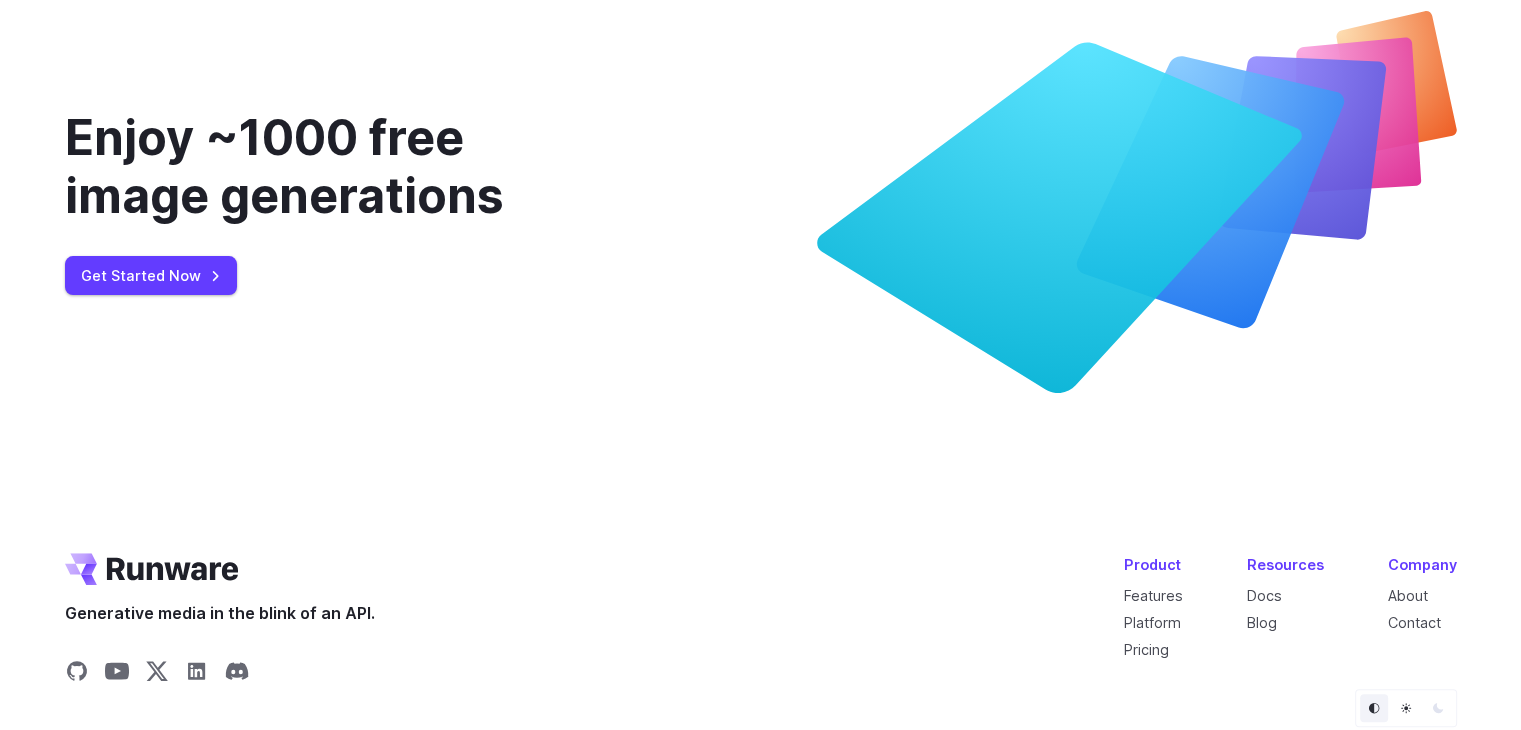 scroll, scrollTop: 8189, scrollLeft: 0, axis: vertical 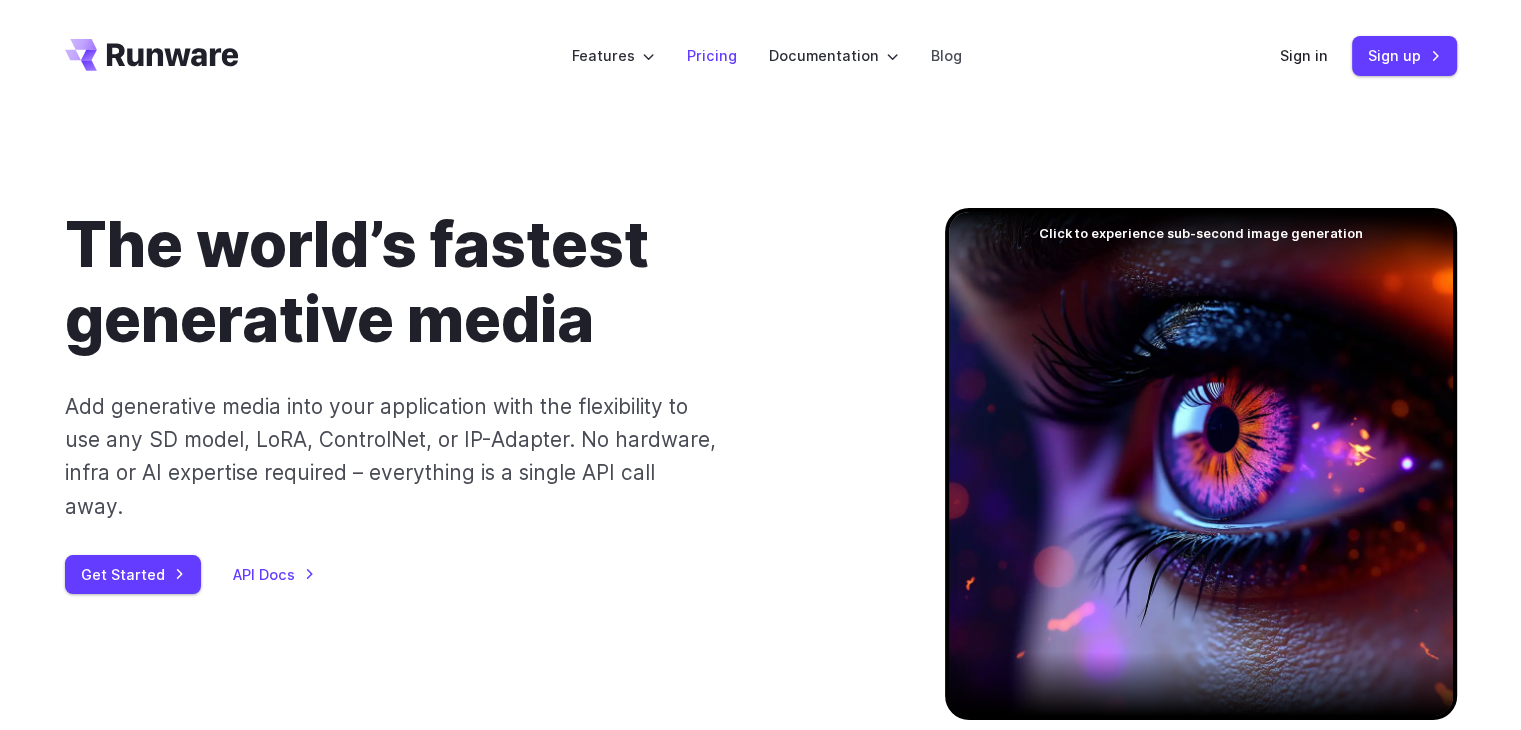 click on "Pricing" at bounding box center [712, 55] 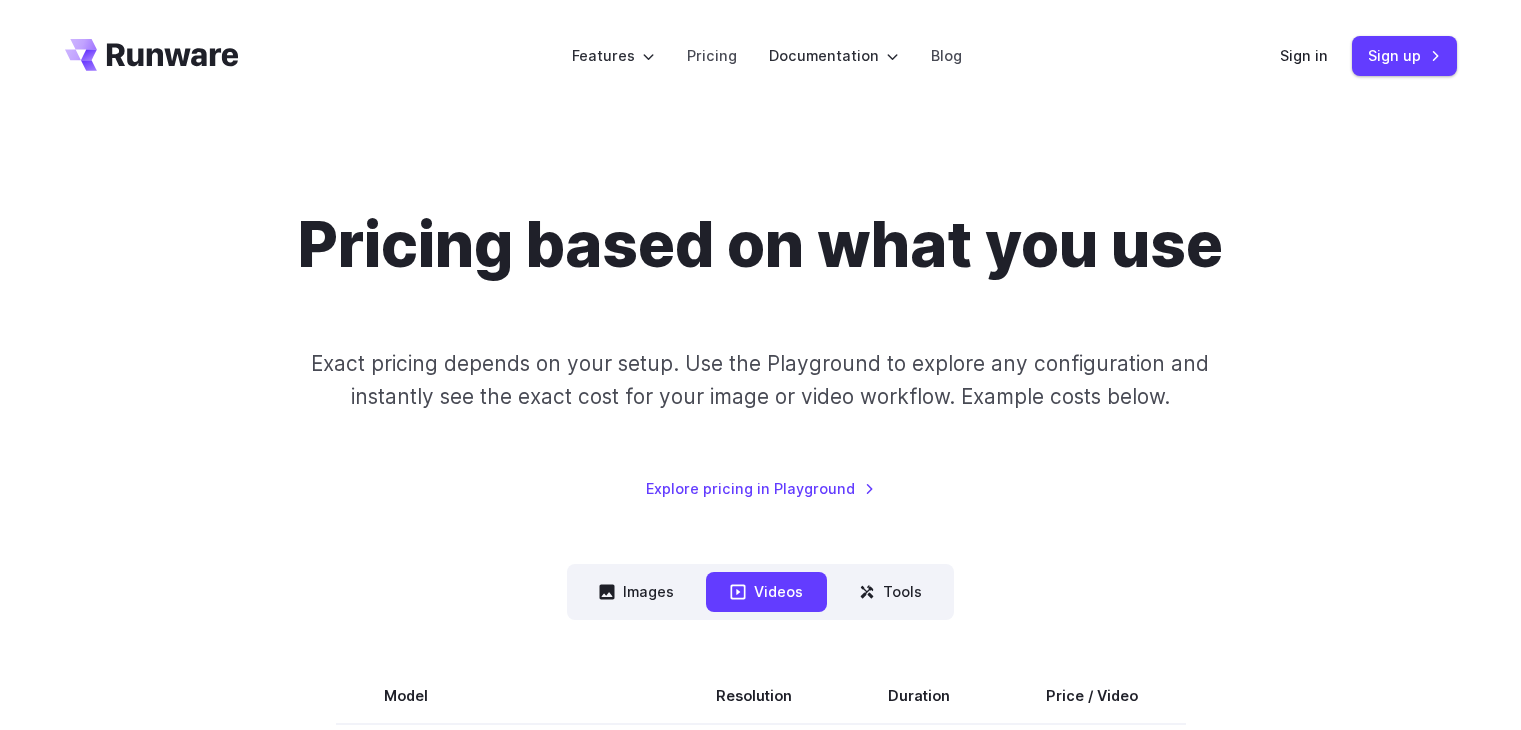 scroll, scrollTop: 0, scrollLeft: 0, axis: both 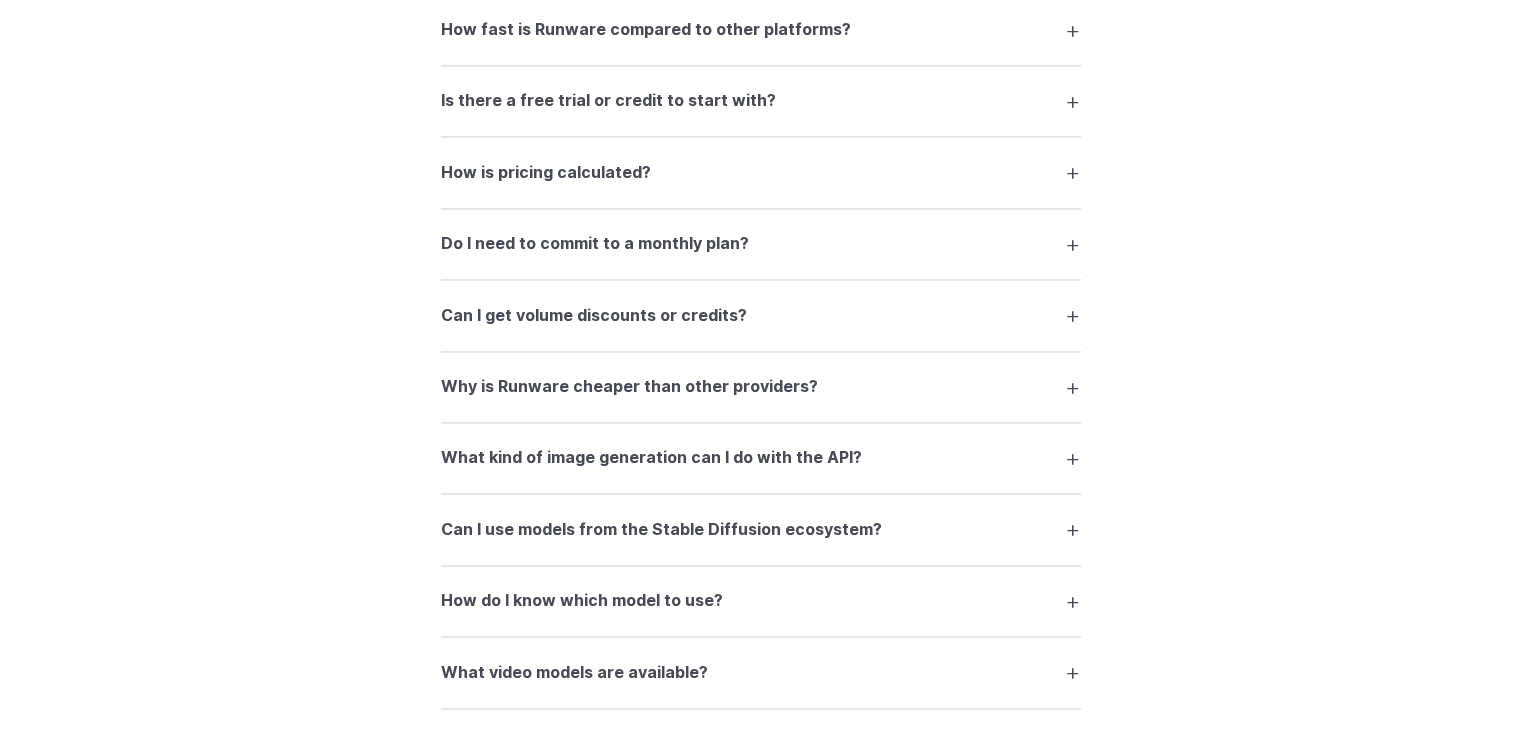 drag, startPoint x: 281, startPoint y: 242, endPoint x: 281, endPoint y: 263, distance: 21 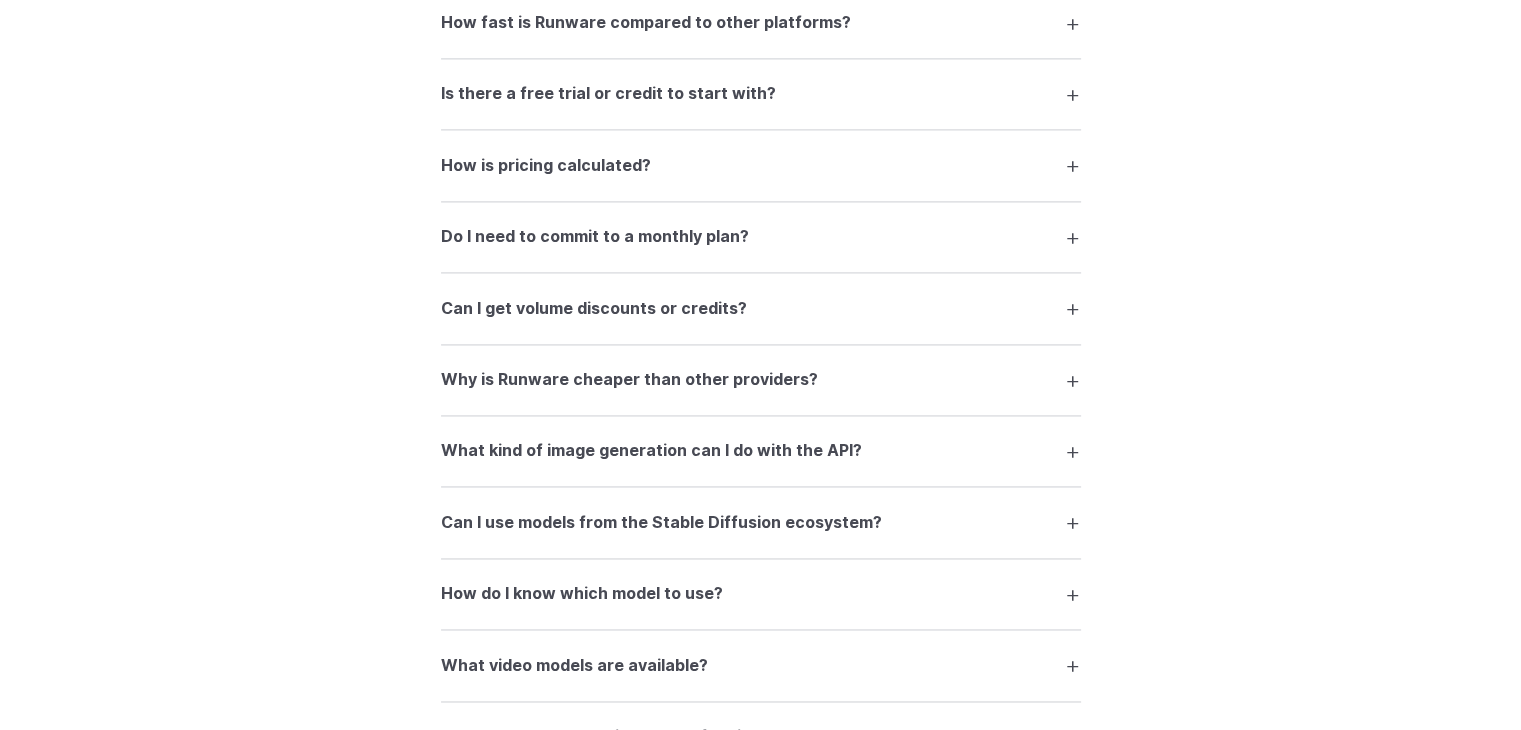 drag, startPoint x: 282, startPoint y: 244, endPoint x: 280, endPoint y: 264, distance: 20.09975 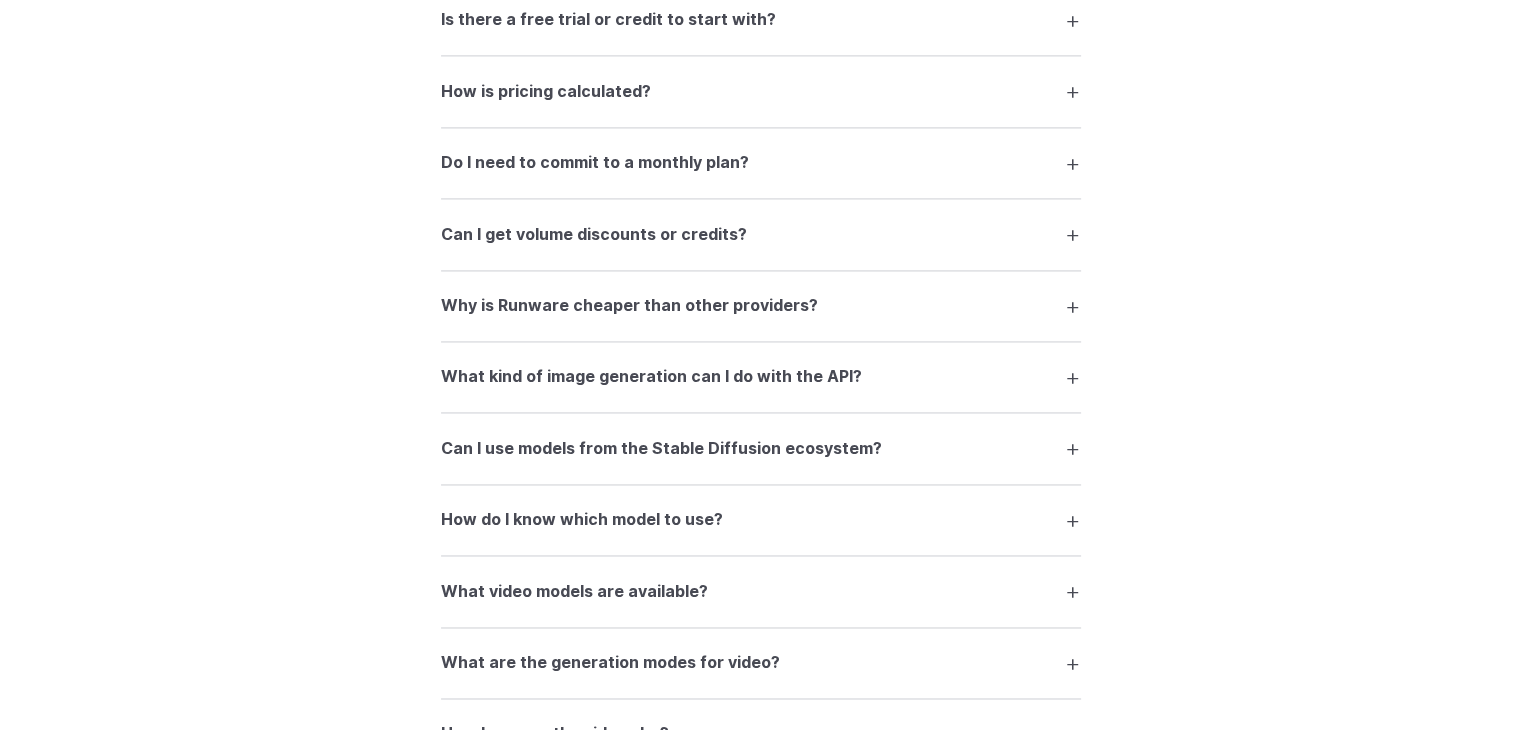 drag, startPoint x: 276, startPoint y: 235, endPoint x: 275, endPoint y: 255, distance: 20.024984 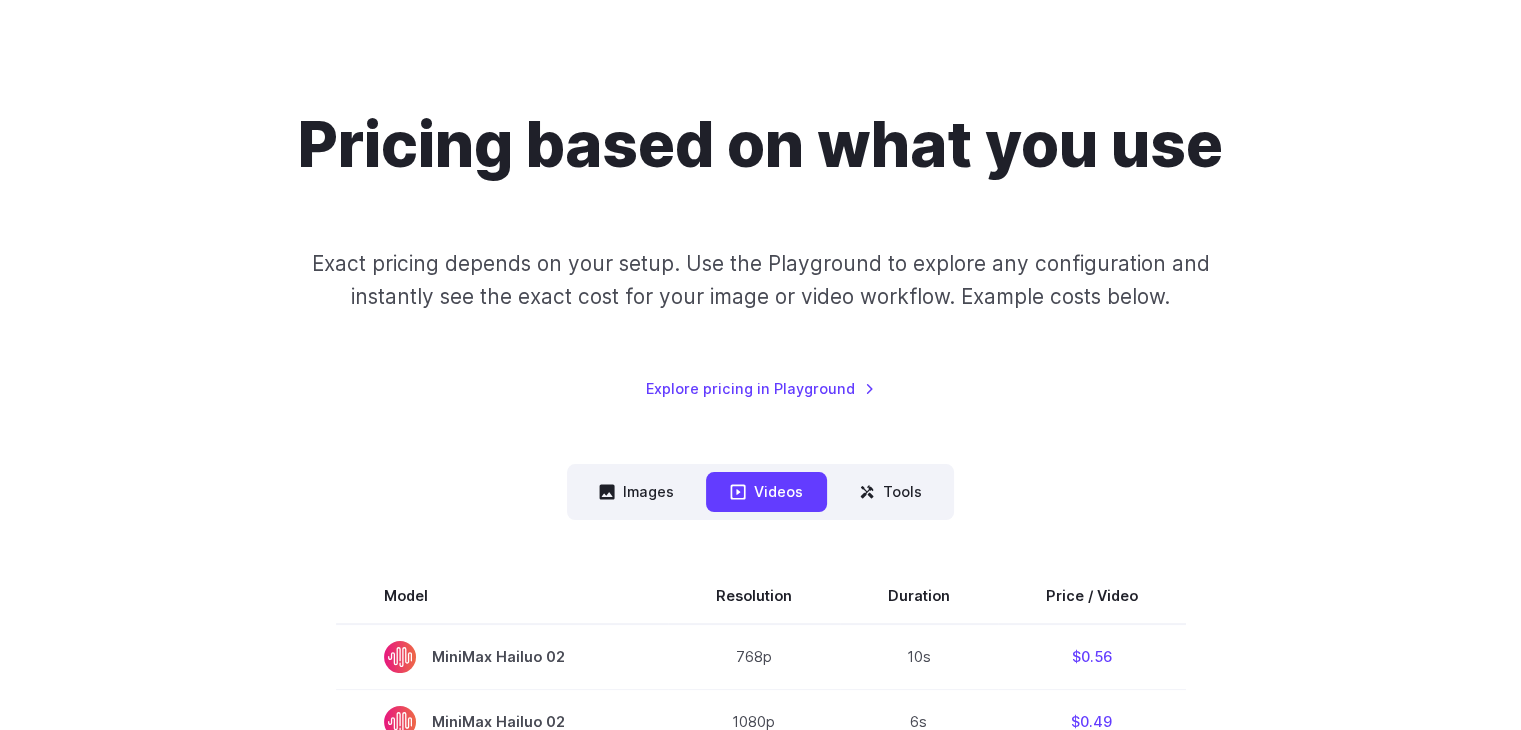 scroll, scrollTop: 0, scrollLeft: 0, axis: both 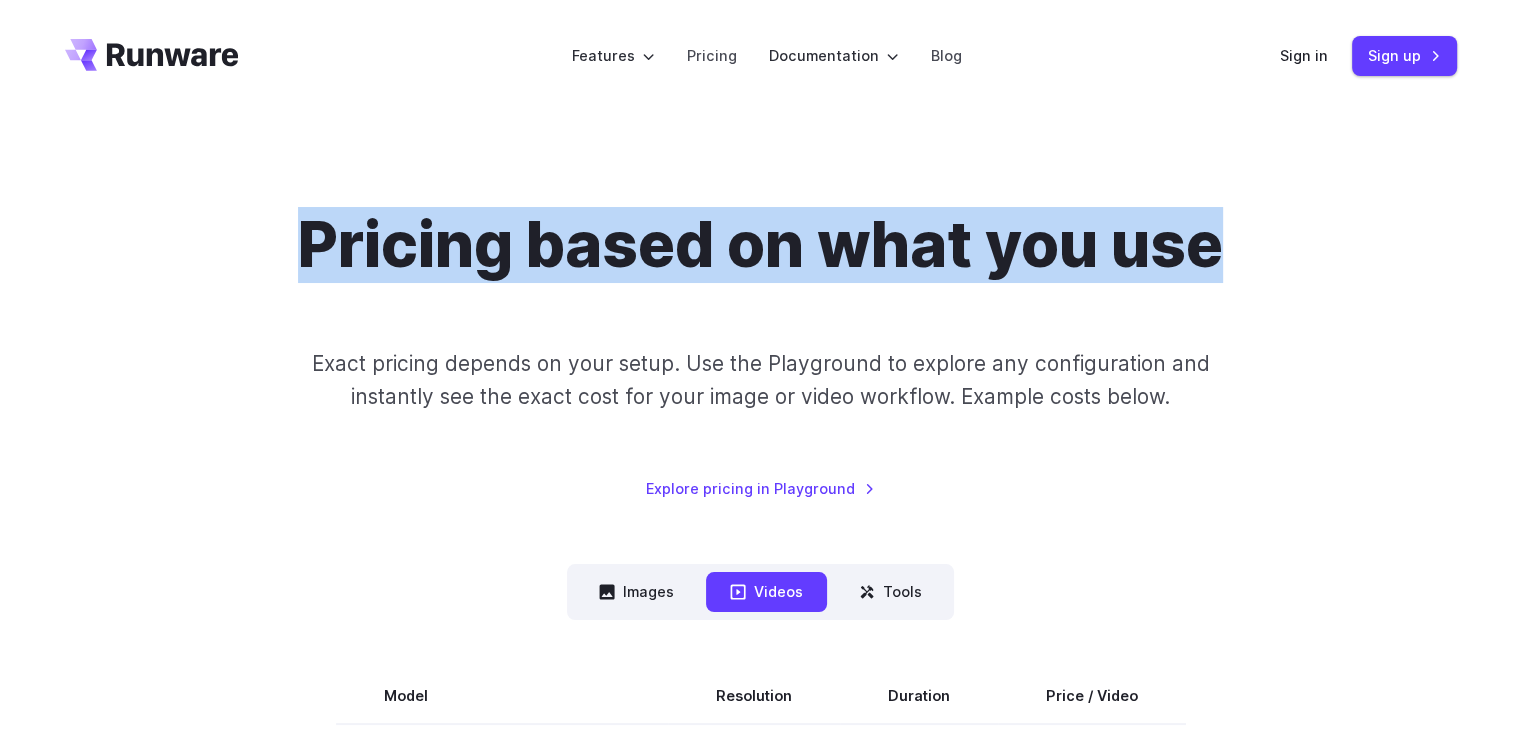 drag, startPoint x: 284, startPoint y: 251, endPoint x: 1287, endPoint y: 297, distance: 1004.05426 